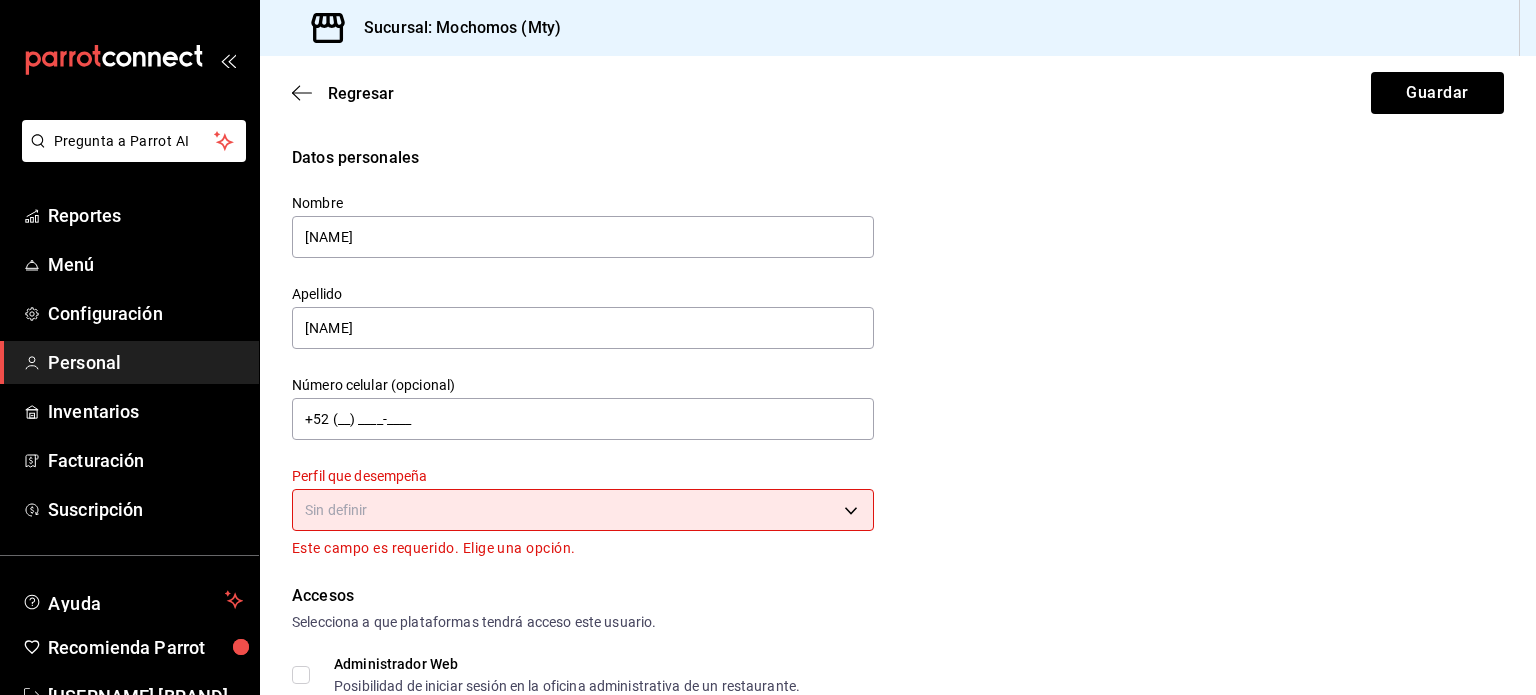scroll, scrollTop: 0, scrollLeft: 0, axis: both 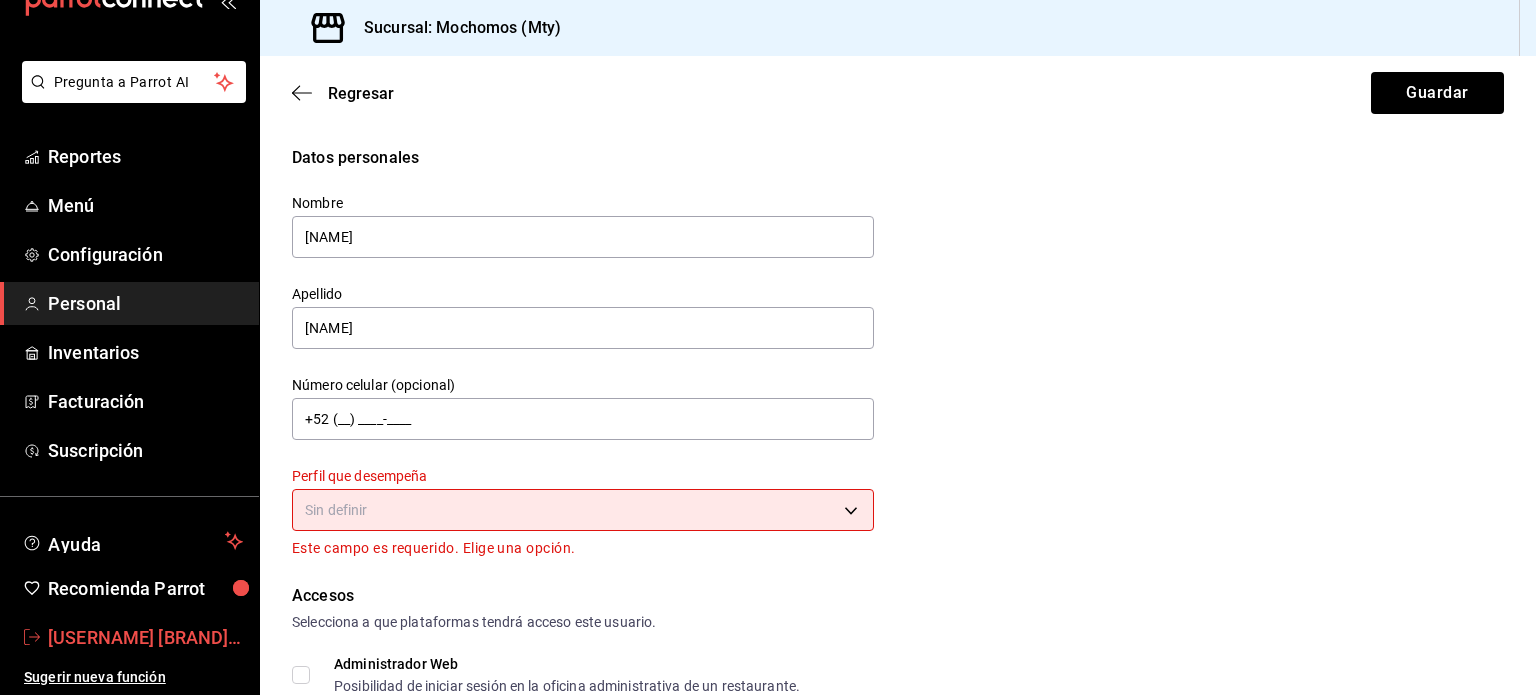 click on "admin parrot mochomos" at bounding box center (145, 637) 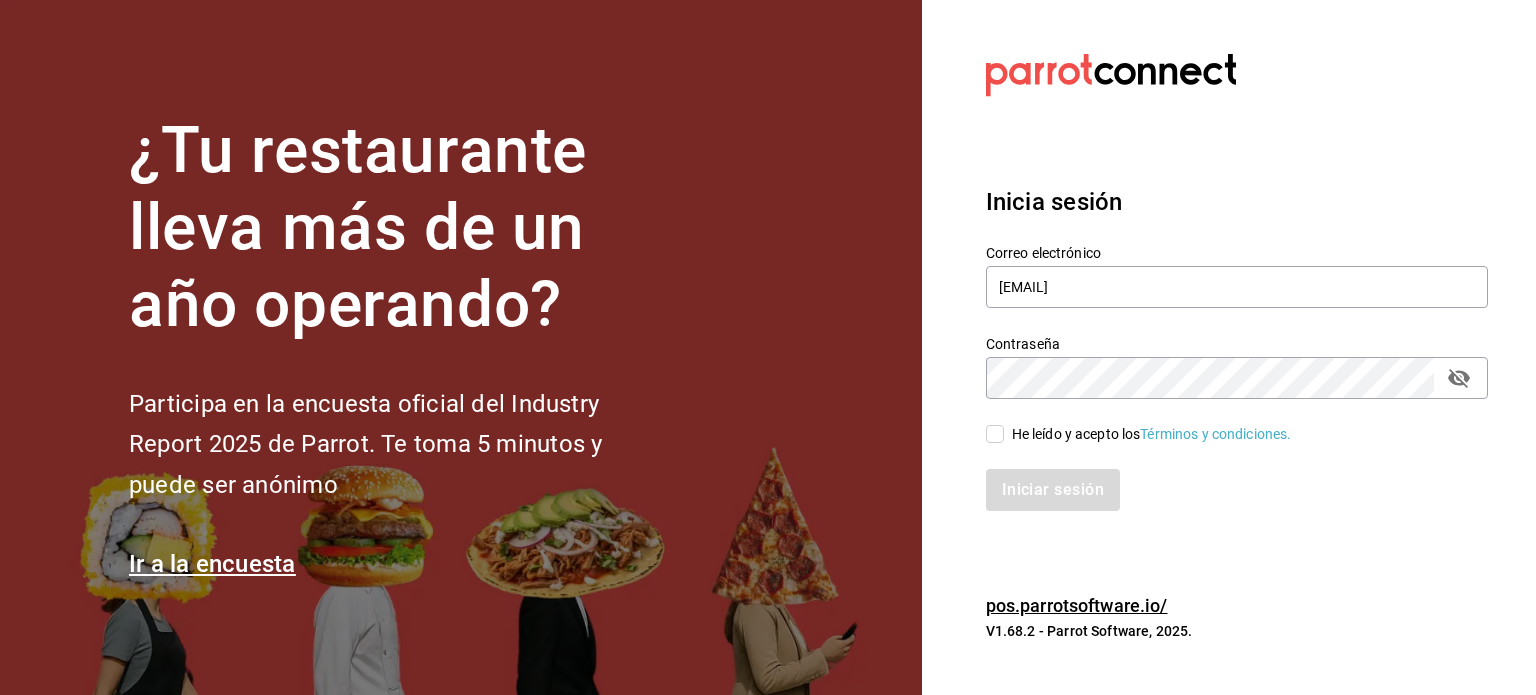 click on "Correo electrónico" at bounding box center (1237, 253) 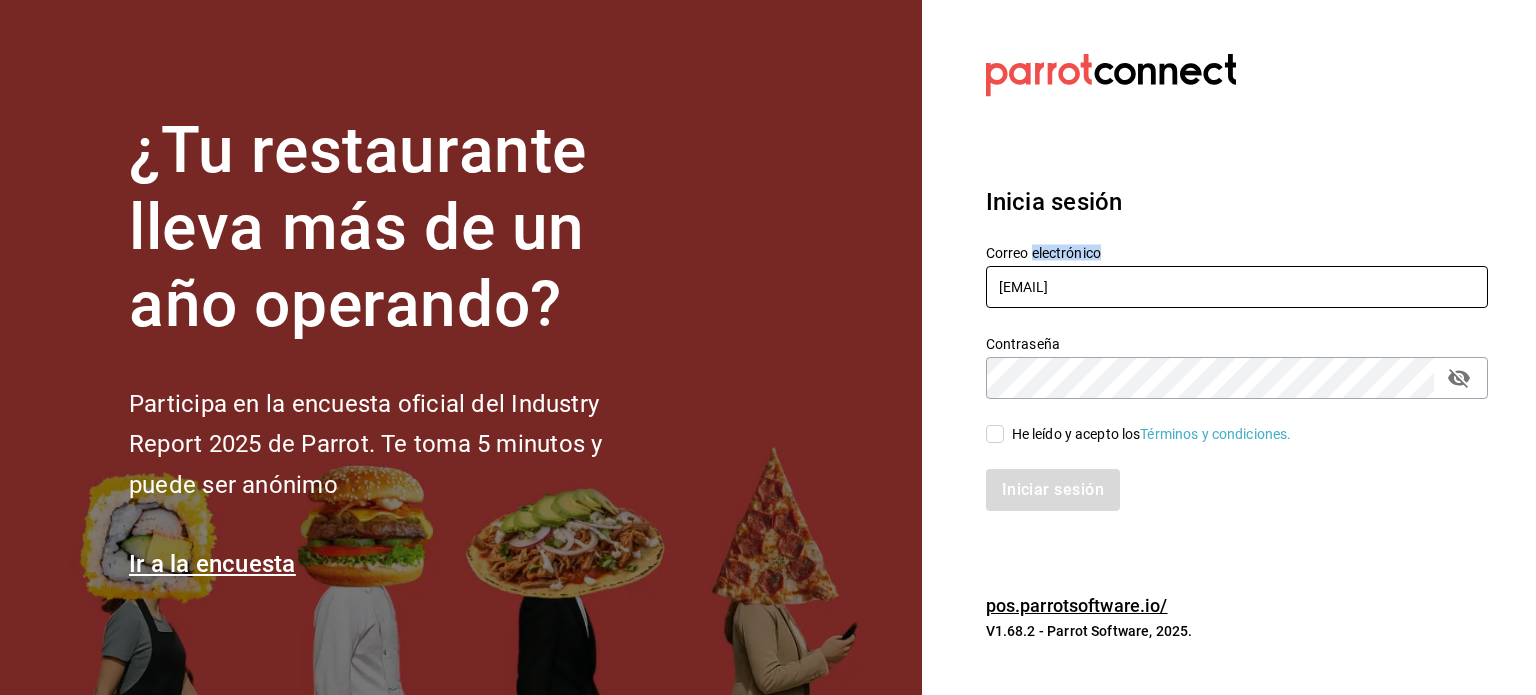 drag, startPoint x: 1065, startPoint y: 257, endPoint x: 1061, endPoint y: 279, distance: 22.36068 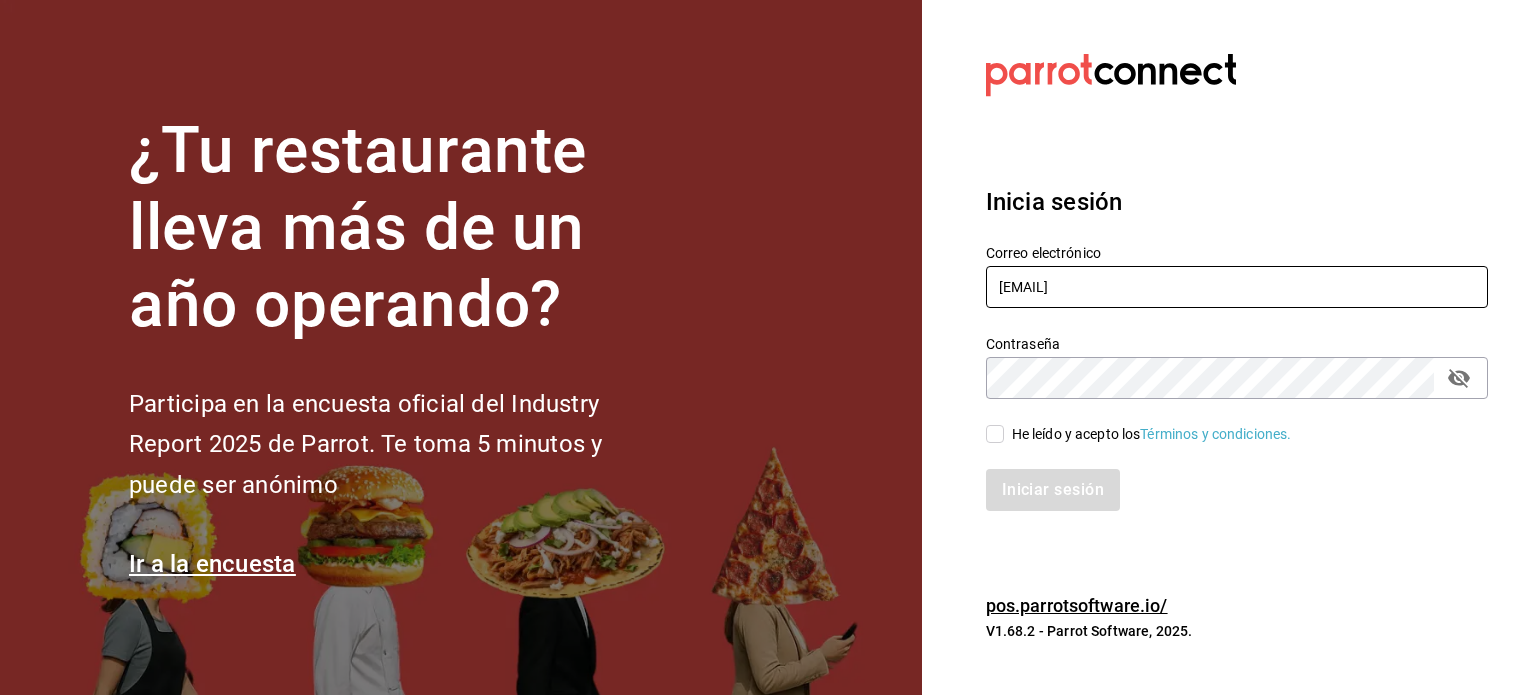 click on "rodrigo.hurtado@parrotsoftware.io" at bounding box center (1237, 287) 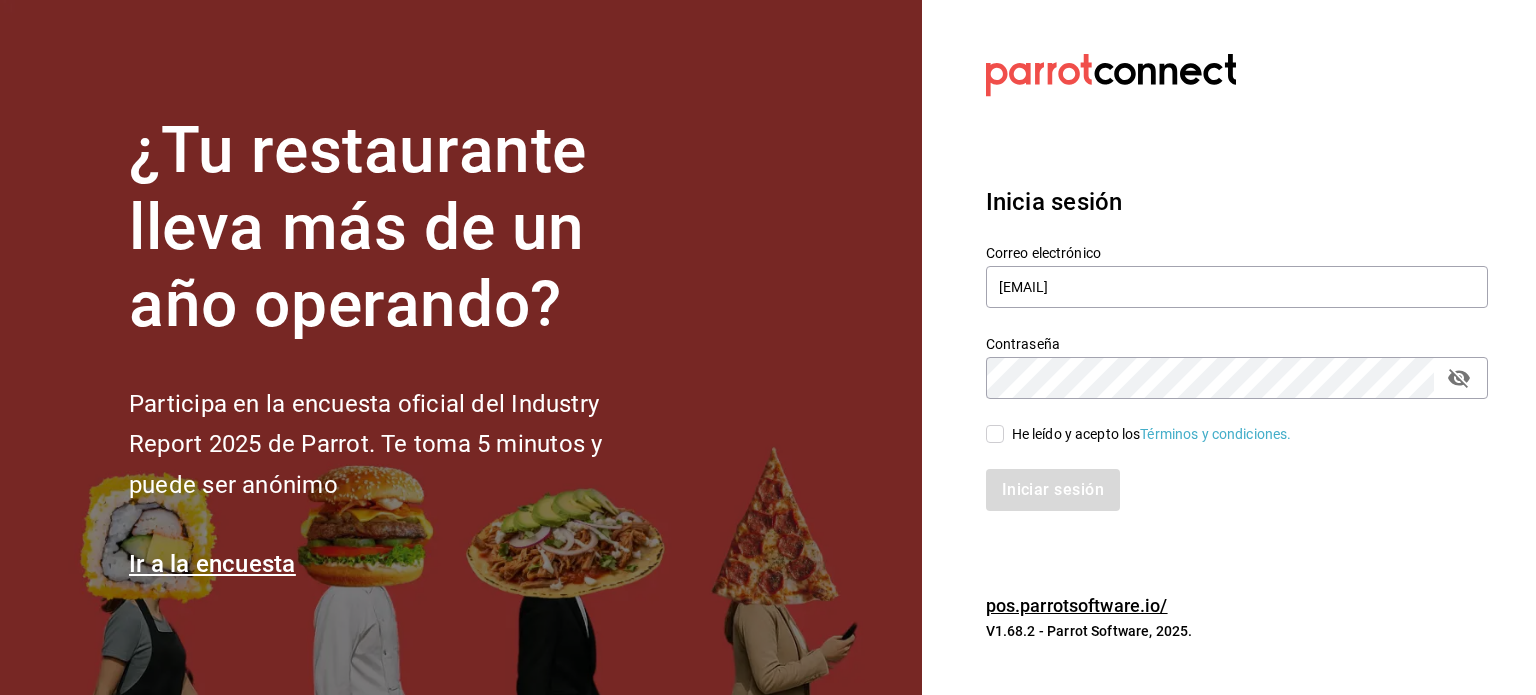 click on "He leído y acepto los  Términos y condiciones." at bounding box center (1152, 434) 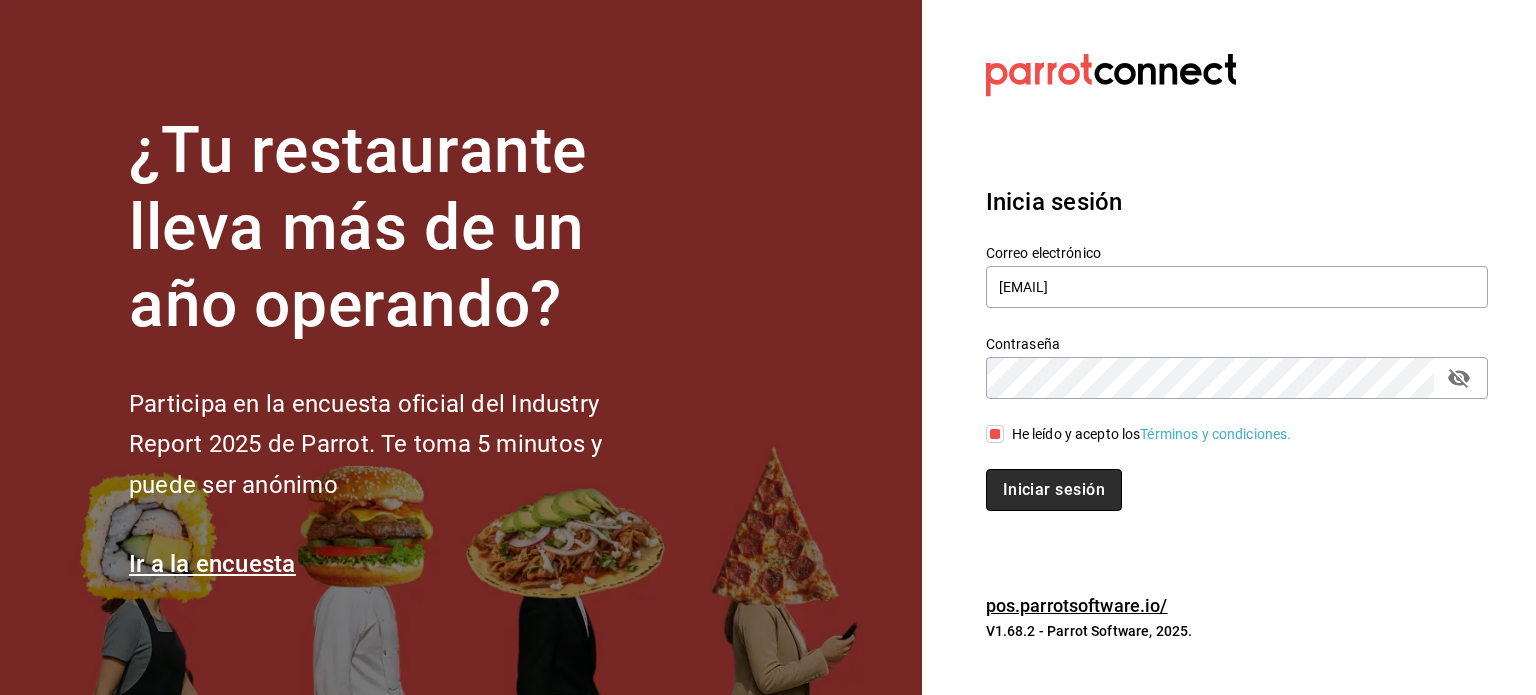 click on "Iniciar sesión" at bounding box center (1054, 490) 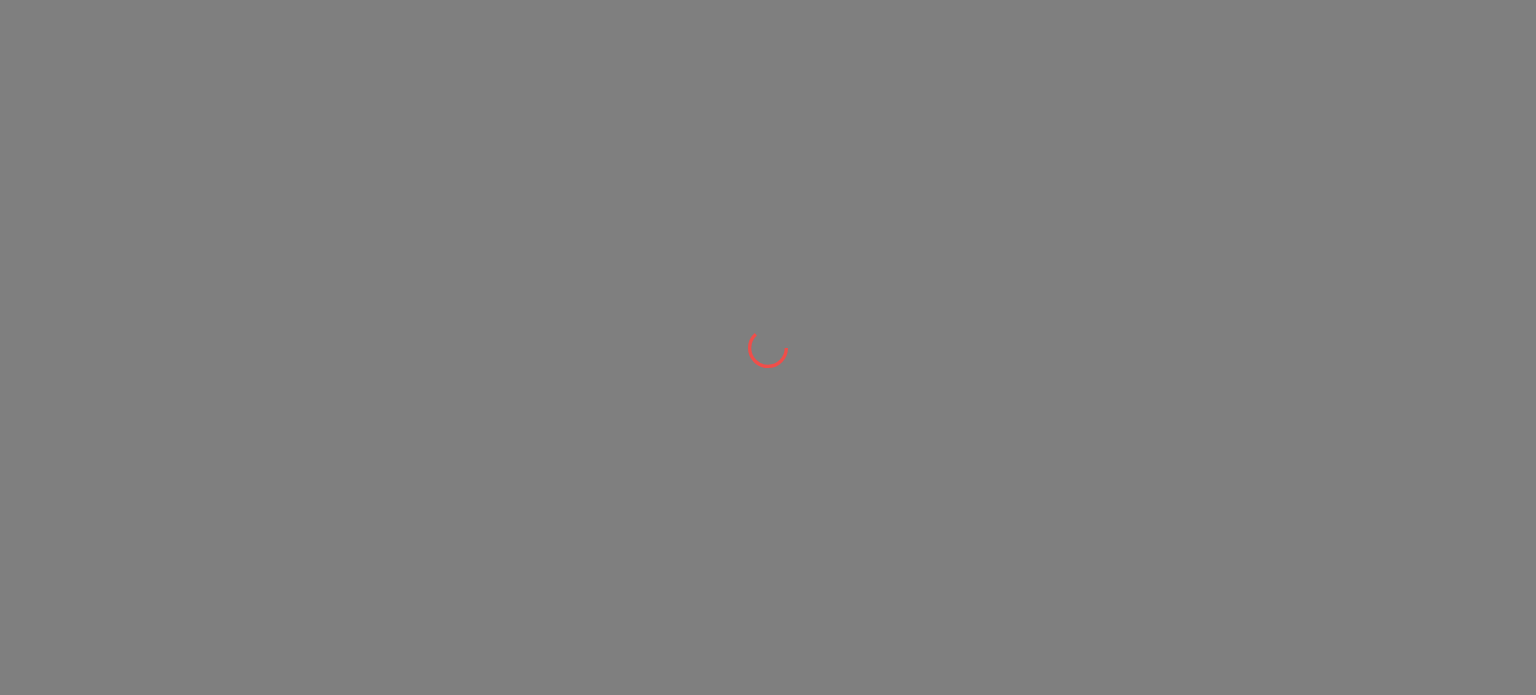 scroll, scrollTop: 0, scrollLeft: 0, axis: both 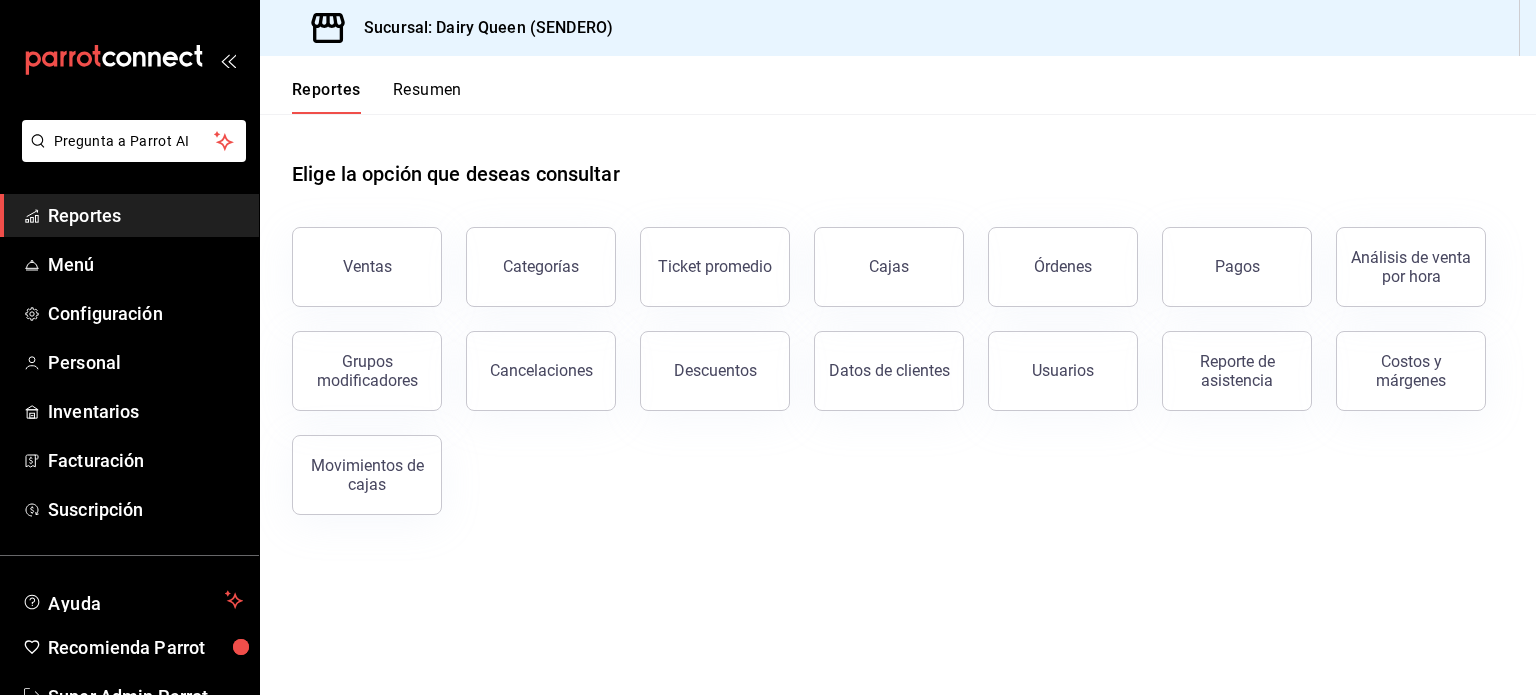 click on "Ventas" at bounding box center (355, 255) 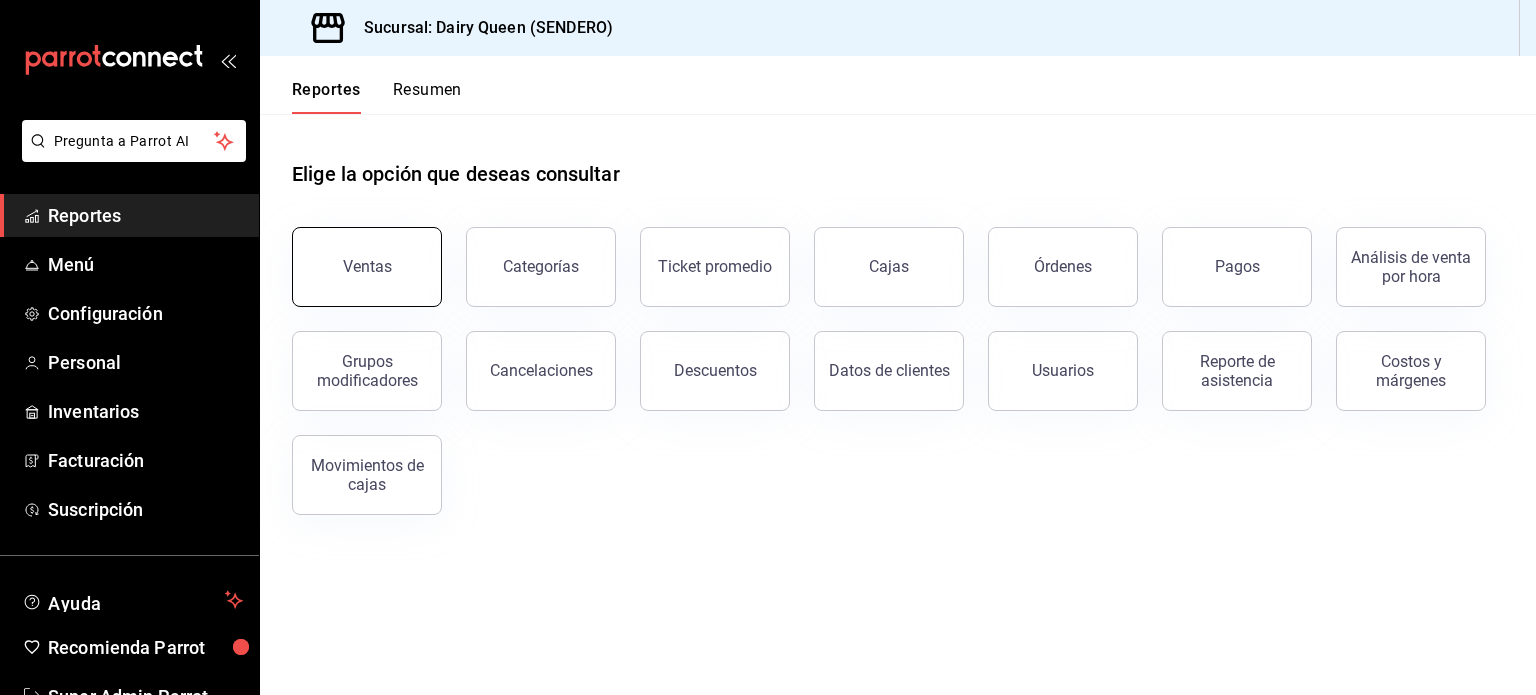 click on "Ventas" at bounding box center (367, 267) 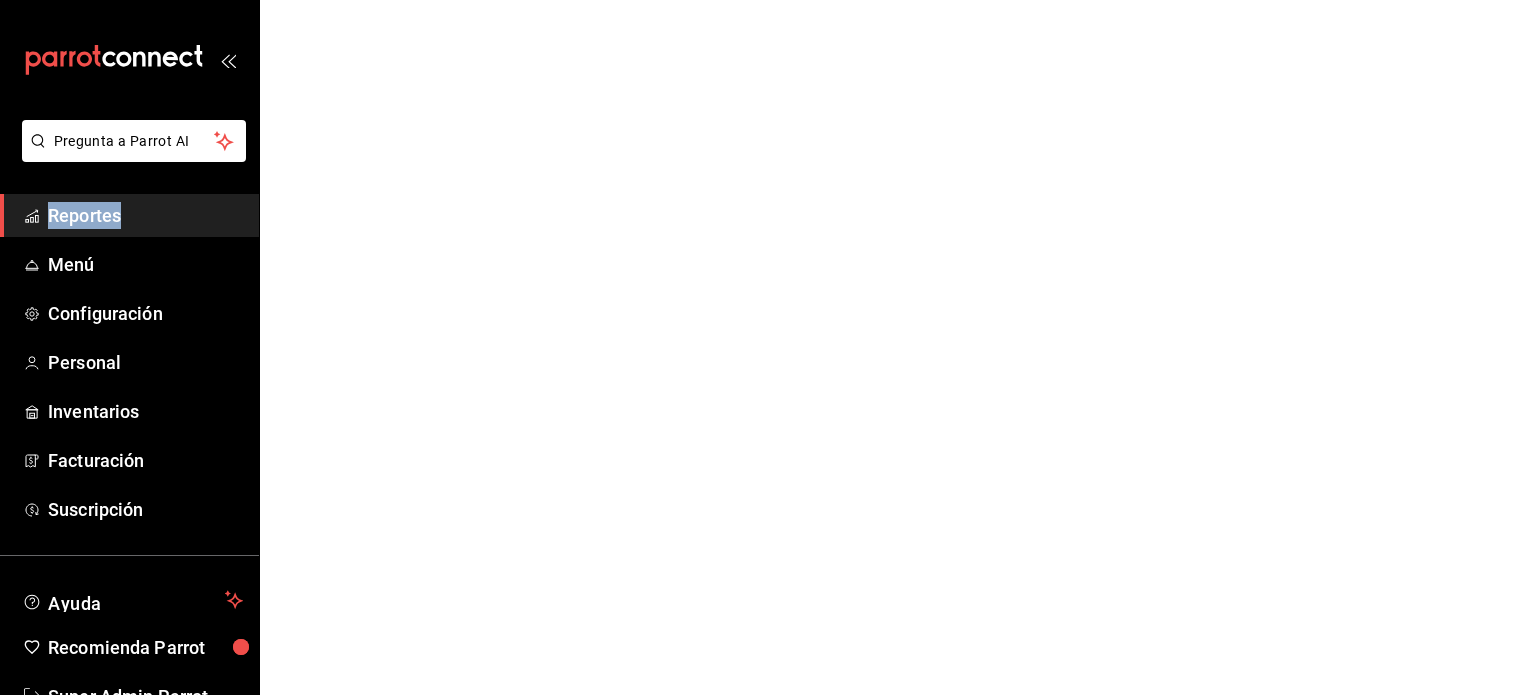 click on "Pregunta a Parrot AI Reportes   Menú   Configuración   Personal   Inventarios   Facturación   Suscripción   Ayuda Recomienda Parrot   Super Admin Parrot   Sugerir nueva función   Pregunta a Parrot AI Reportes   Menú   Configuración   Personal   Inventarios   Facturación   Suscripción   Ayuda Recomienda Parrot   Super Admin Parrot   Sugerir nueva función   GANA 1 MES GRATIS EN TU SUSCRIPCIÓN AQUÍ ¿Recuerdas cómo empezó tu restaurante?
Hoy puedes ayudar a un colega a tener el mismo cambio que tú viviste.
Recomienda Parrot directamente desde tu Portal Administrador.
Es fácil y rápido.
🎁 Por cada restaurante que se una, ganas 1 mes gratis. Ver video tutorial Ir a video Visitar centro de ayuda ([PHONE]) [EMAIL] Visitar centro de ayuda ([PHONE]) [EMAIL]" at bounding box center (768, 0) 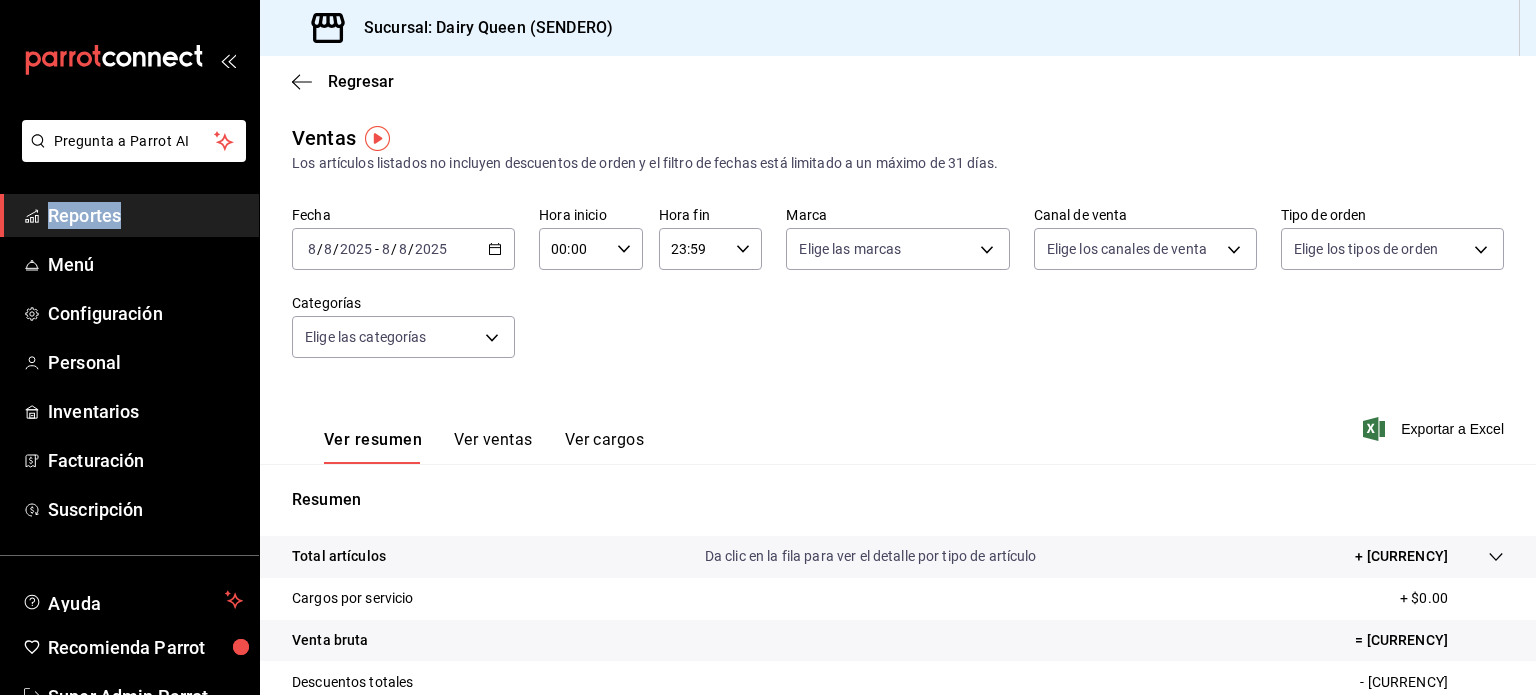 click 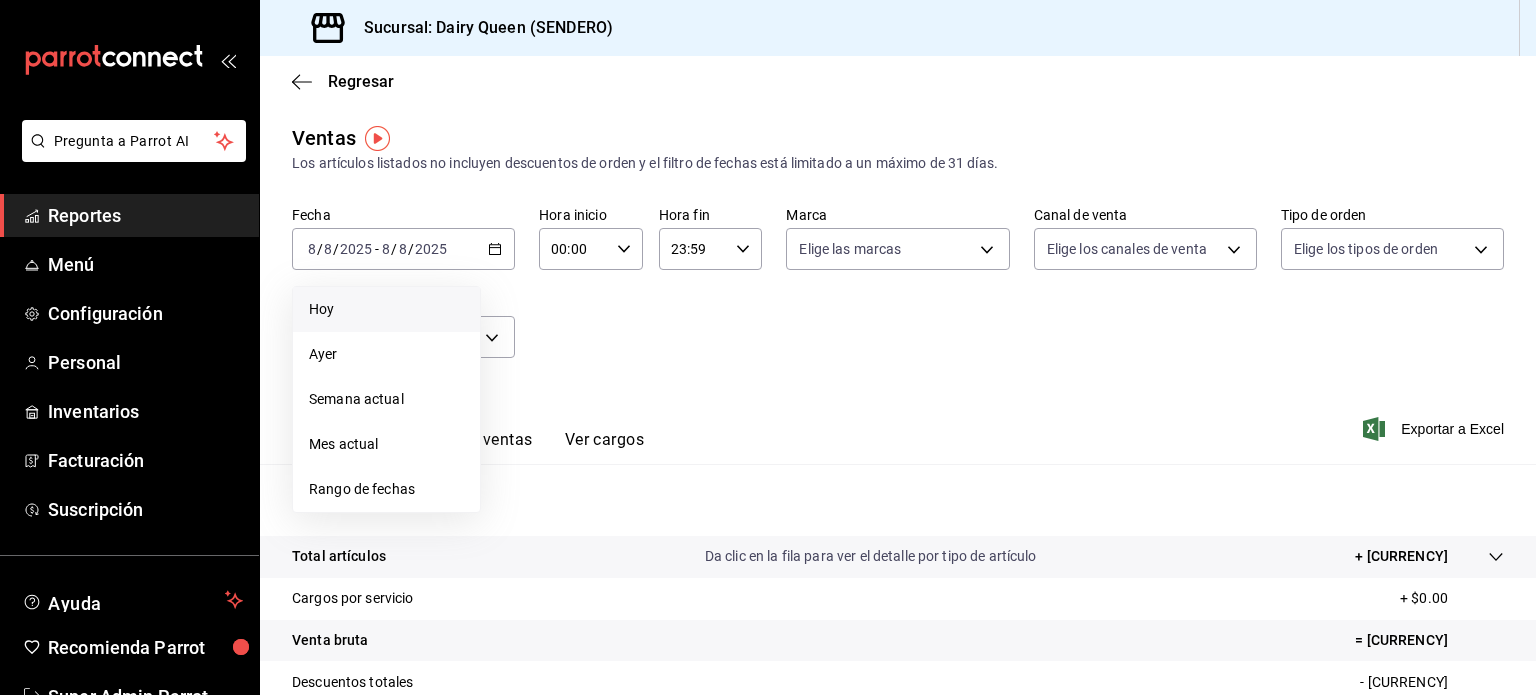 click on "Hoy" at bounding box center (386, 309) 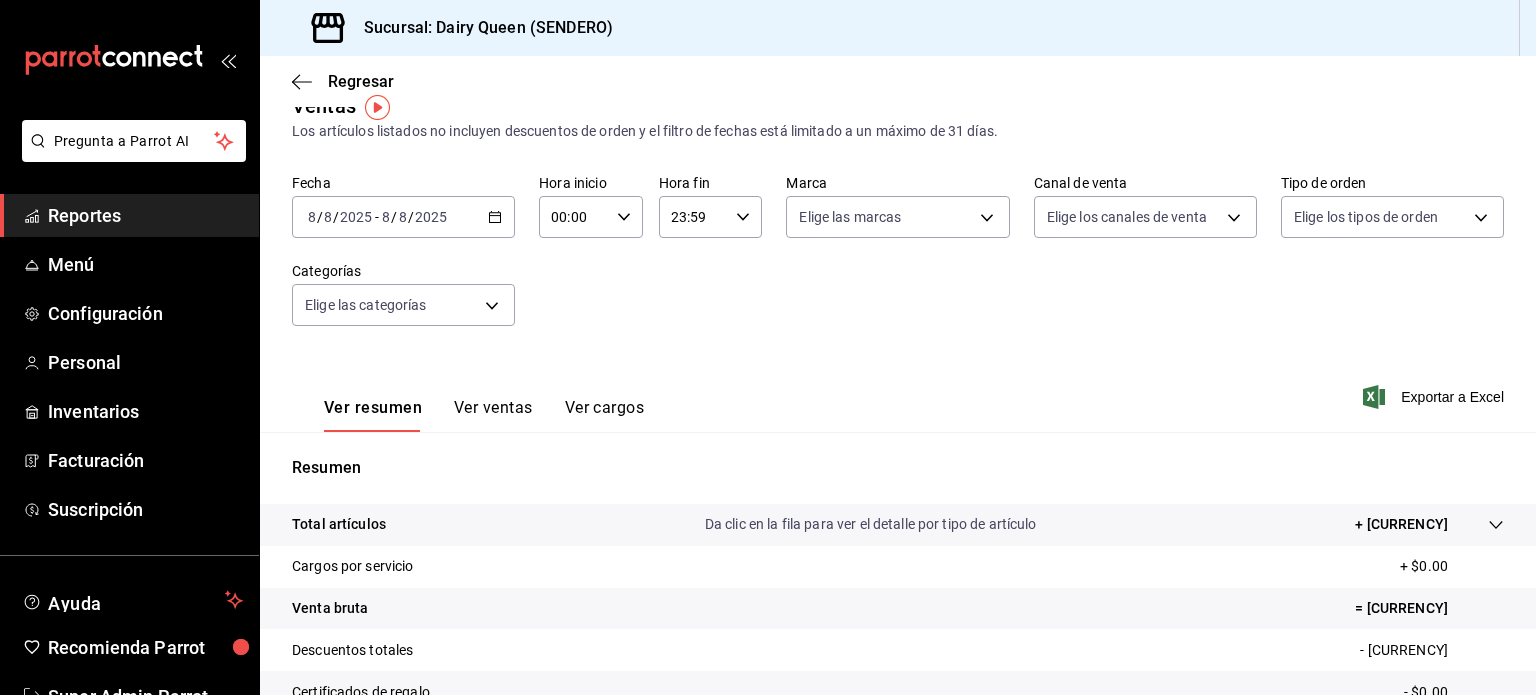 scroll, scrollTop: 31, scrollLeft: 0, axis: vertical 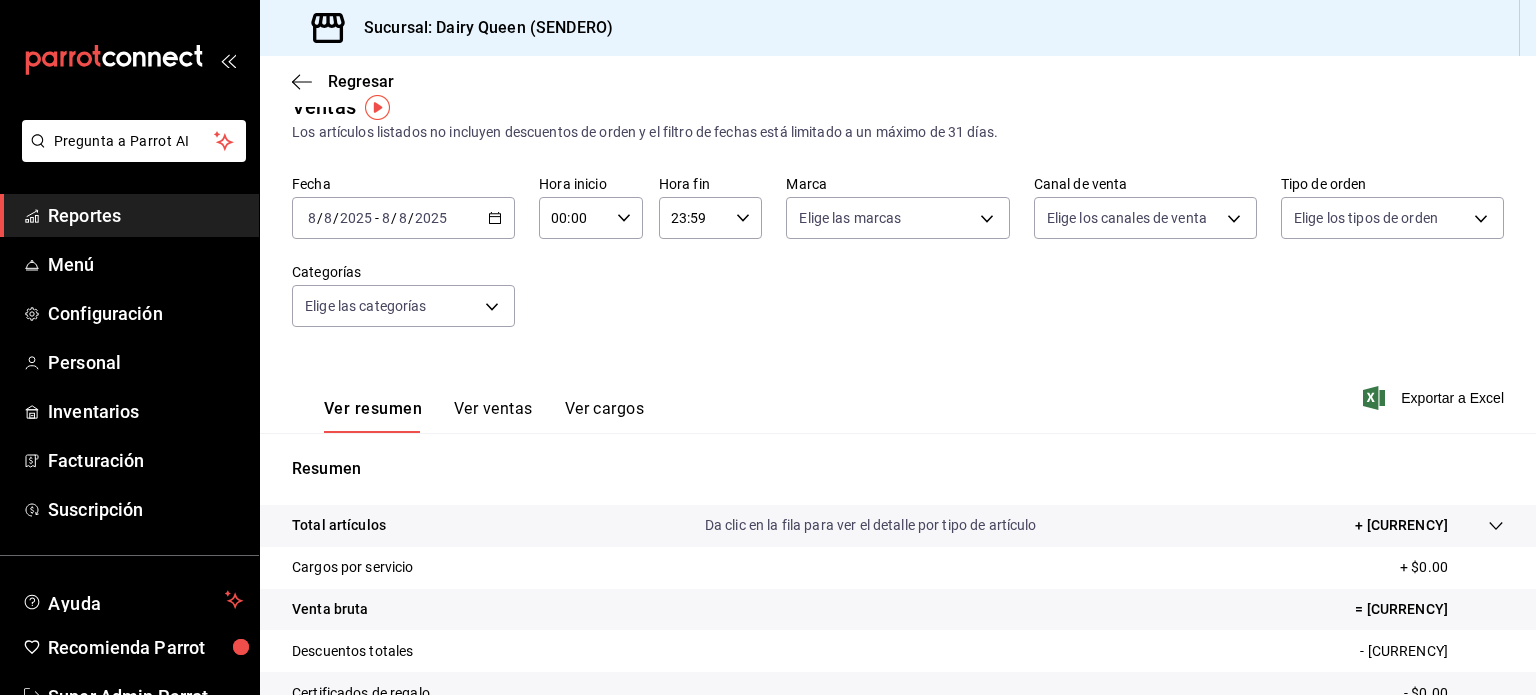 click on "00:00" at bounding box center (574, 218) 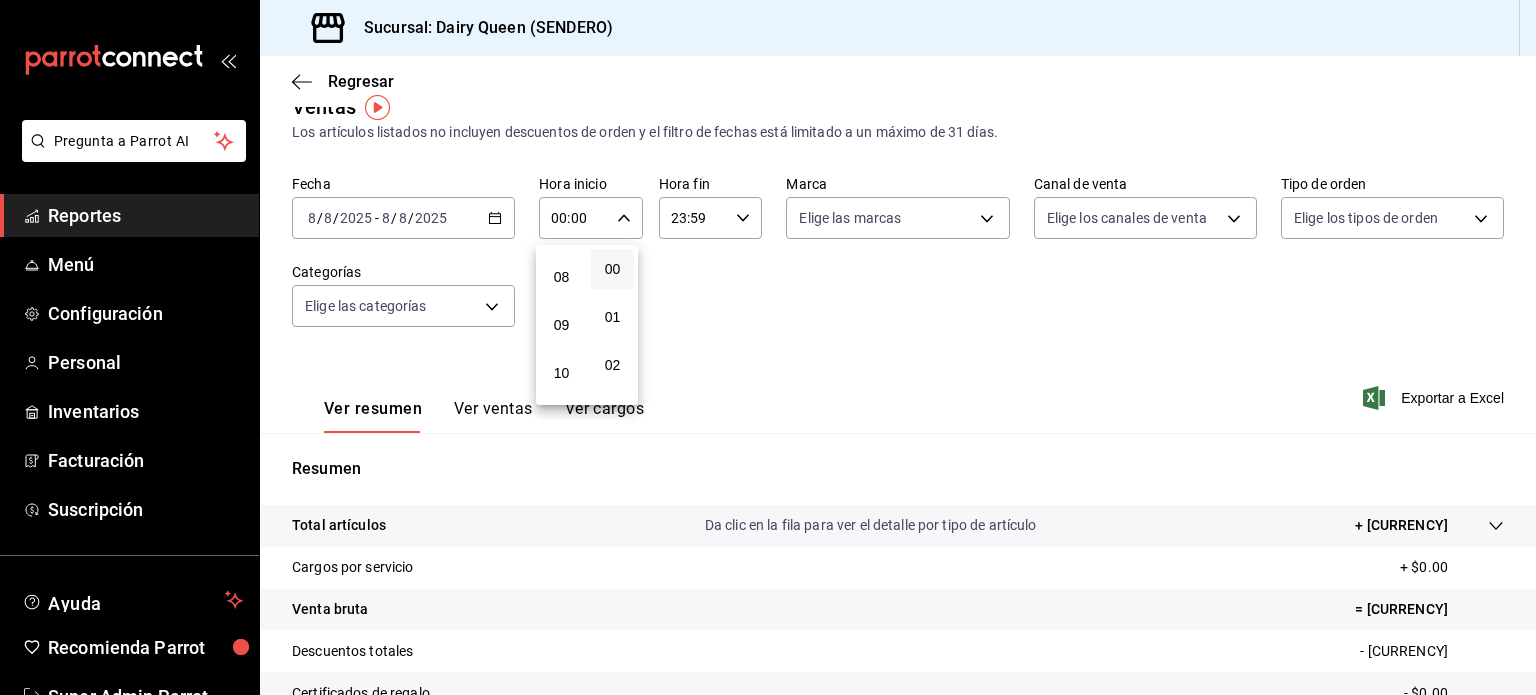 scroll, scrollTop: 391, scrollLeft: 0, axis: vertical 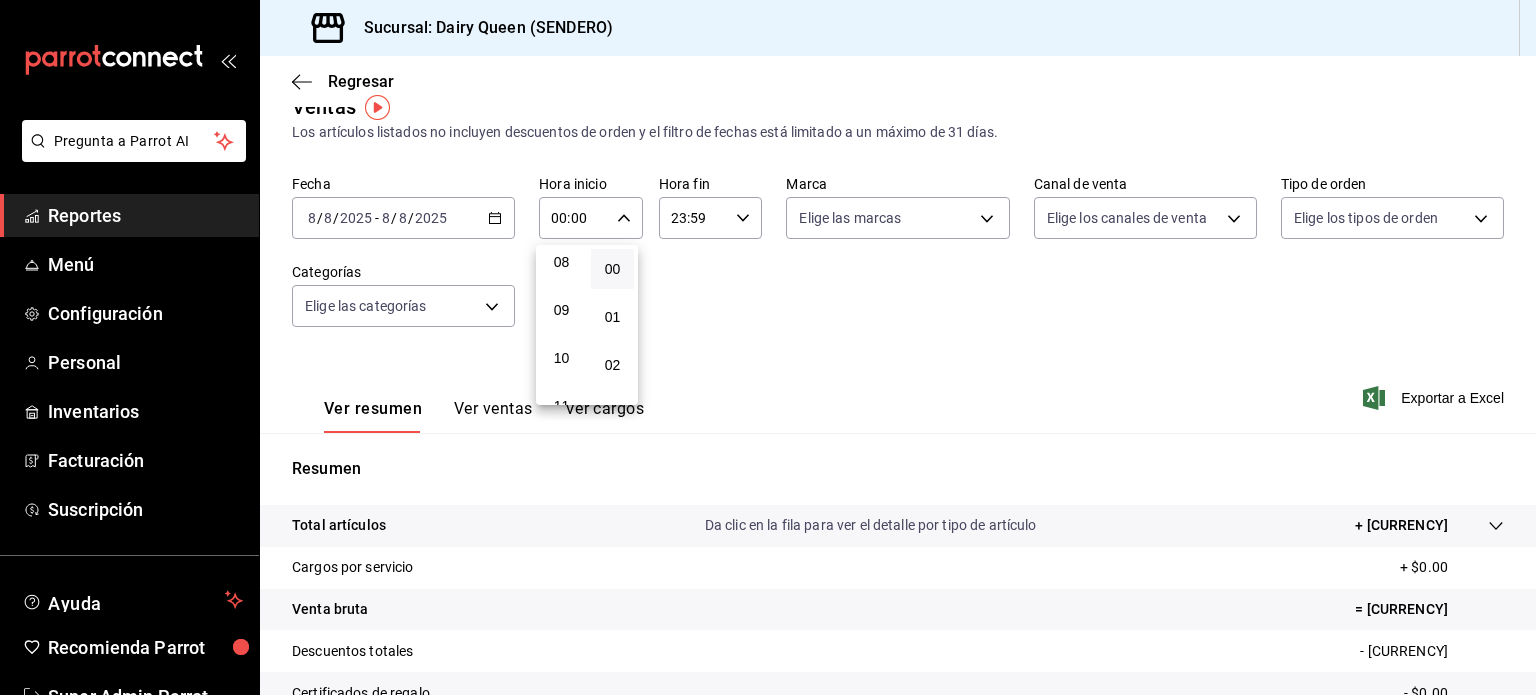 click at bounding box center (768, 347) 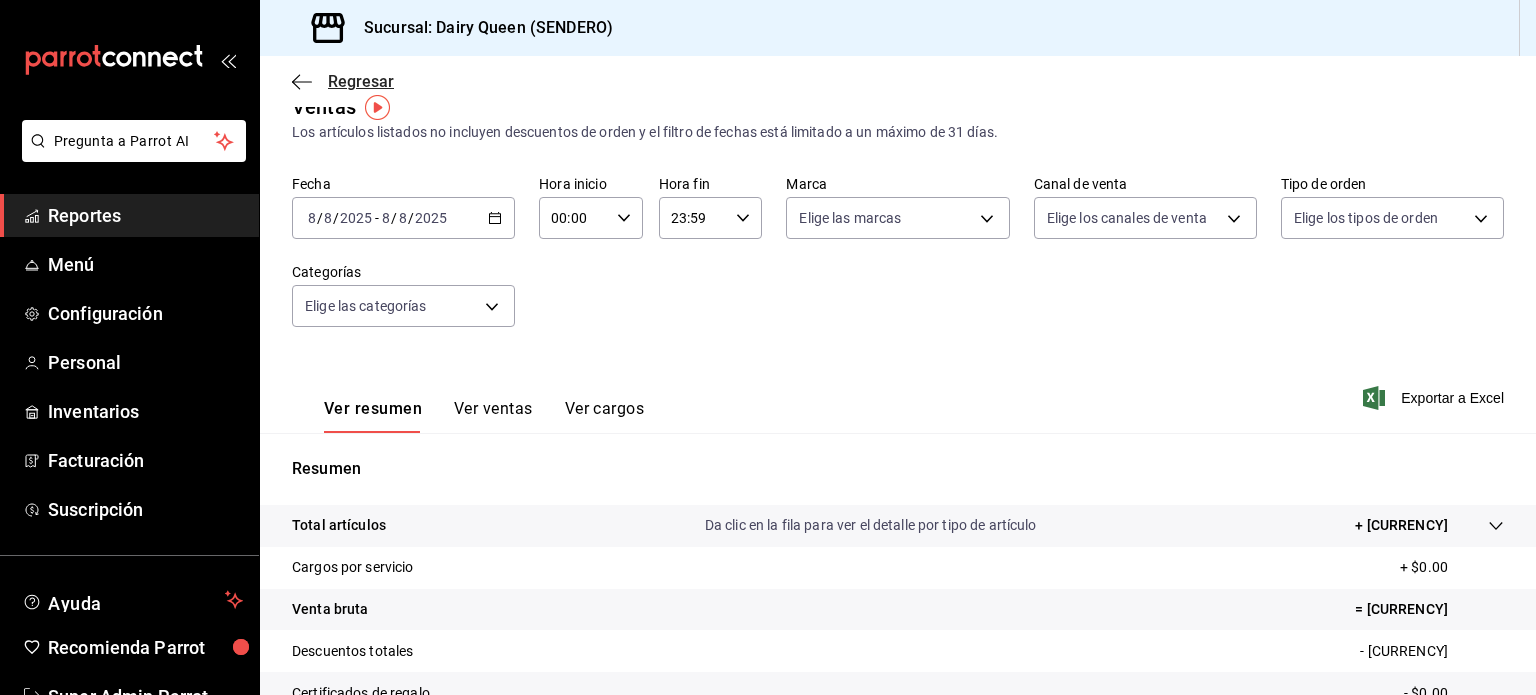 click 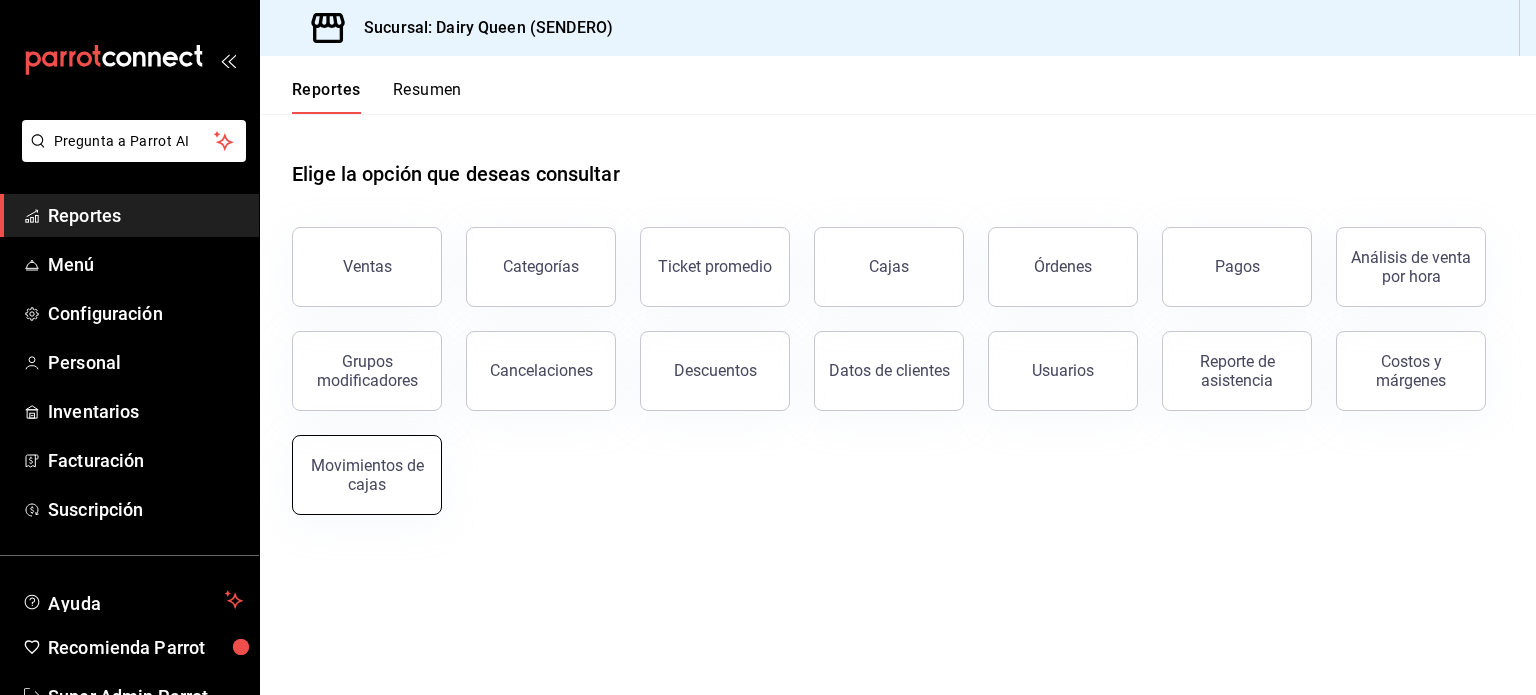 click on "Movimientos de cajas" at bounding box center [367, 475] 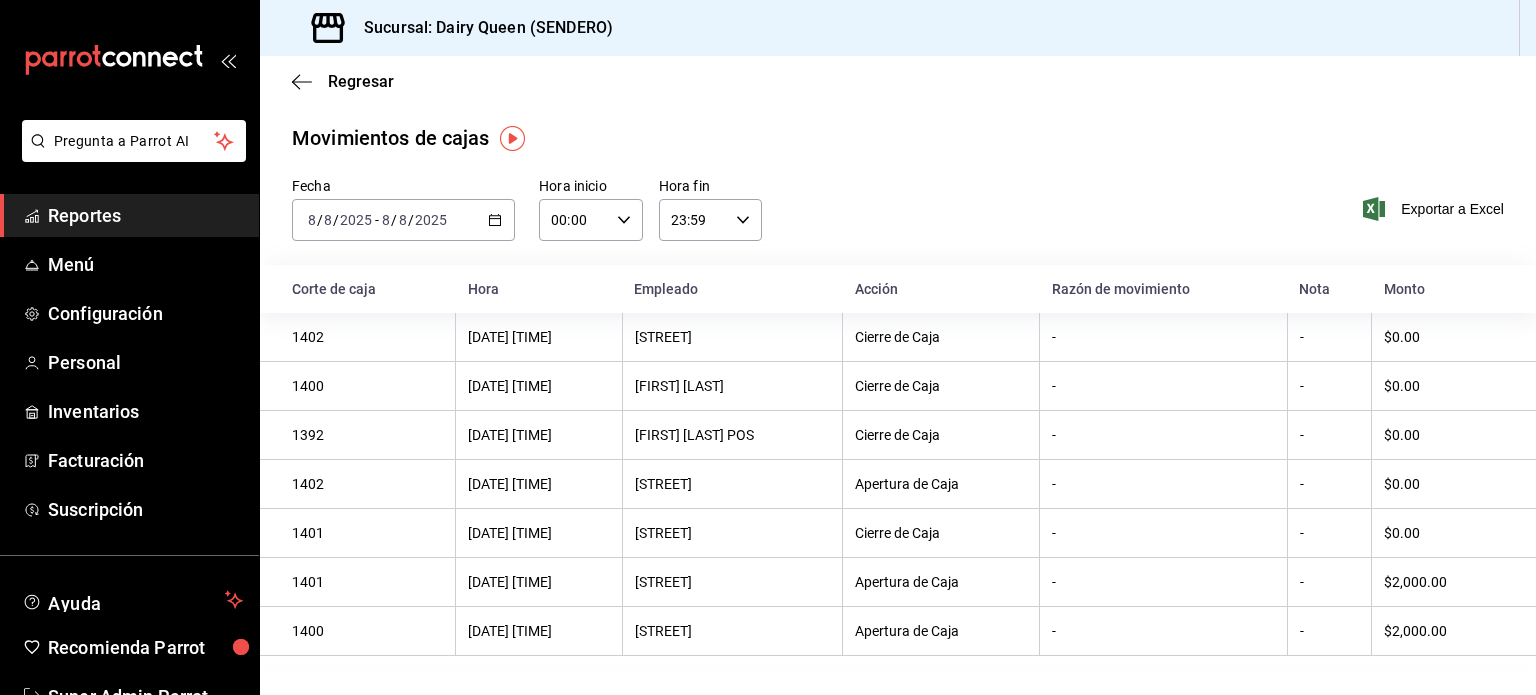 click on "[DATE] [TIME]" at bounding box center (539, 337) 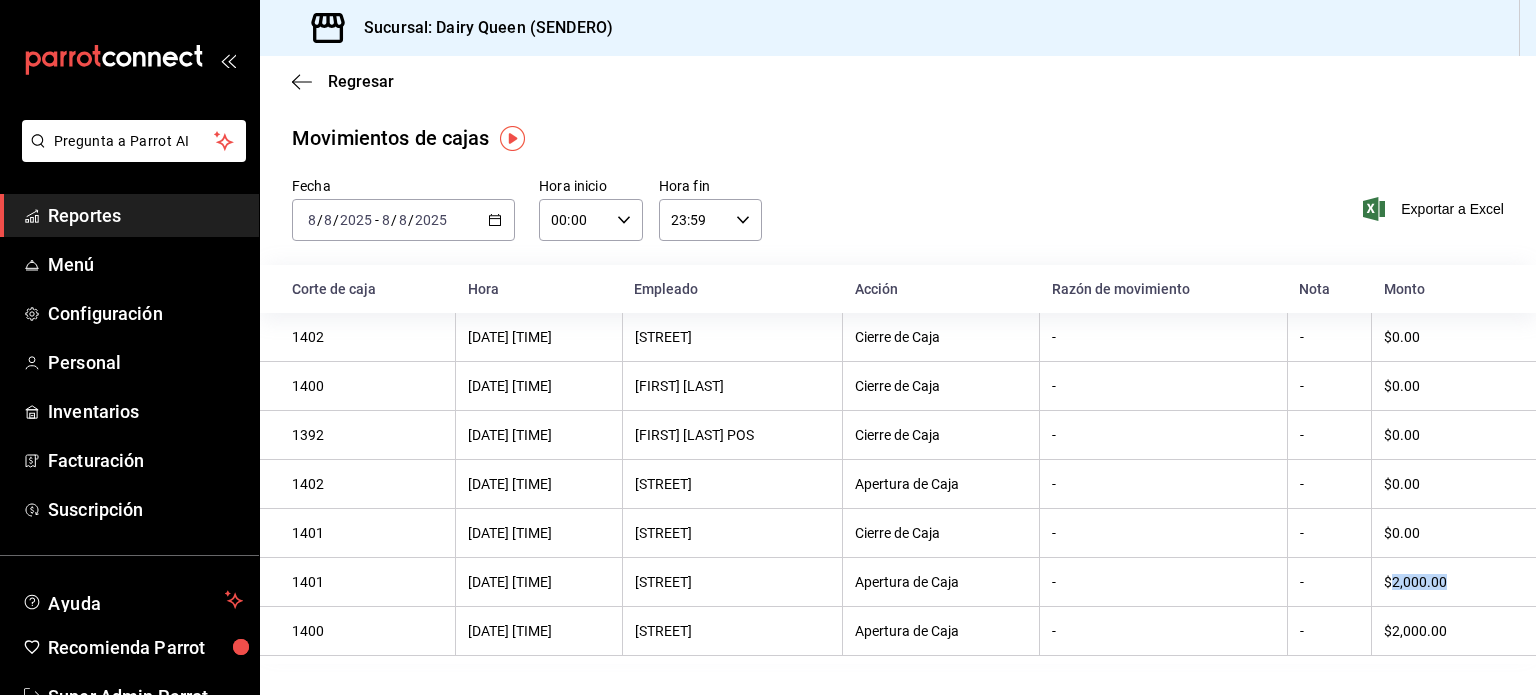 drag, startPoint x: 1406, startPoint y: 583, endPoint x: 1512, endPoint y: 577, distance: 106.16968 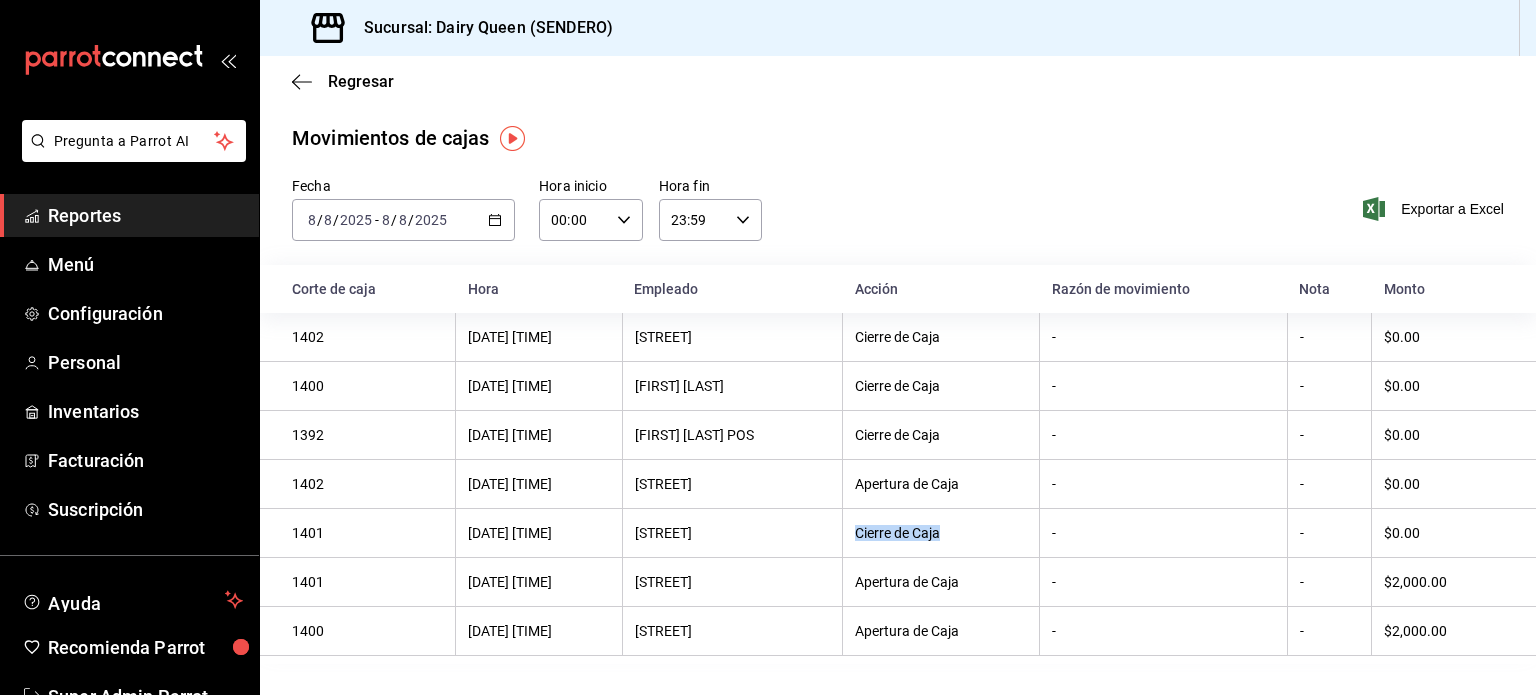 drag, startPoint x: 904, startPoint y: 531, endPoint x: 1016, endPoint y: 522, distance: 112.36102 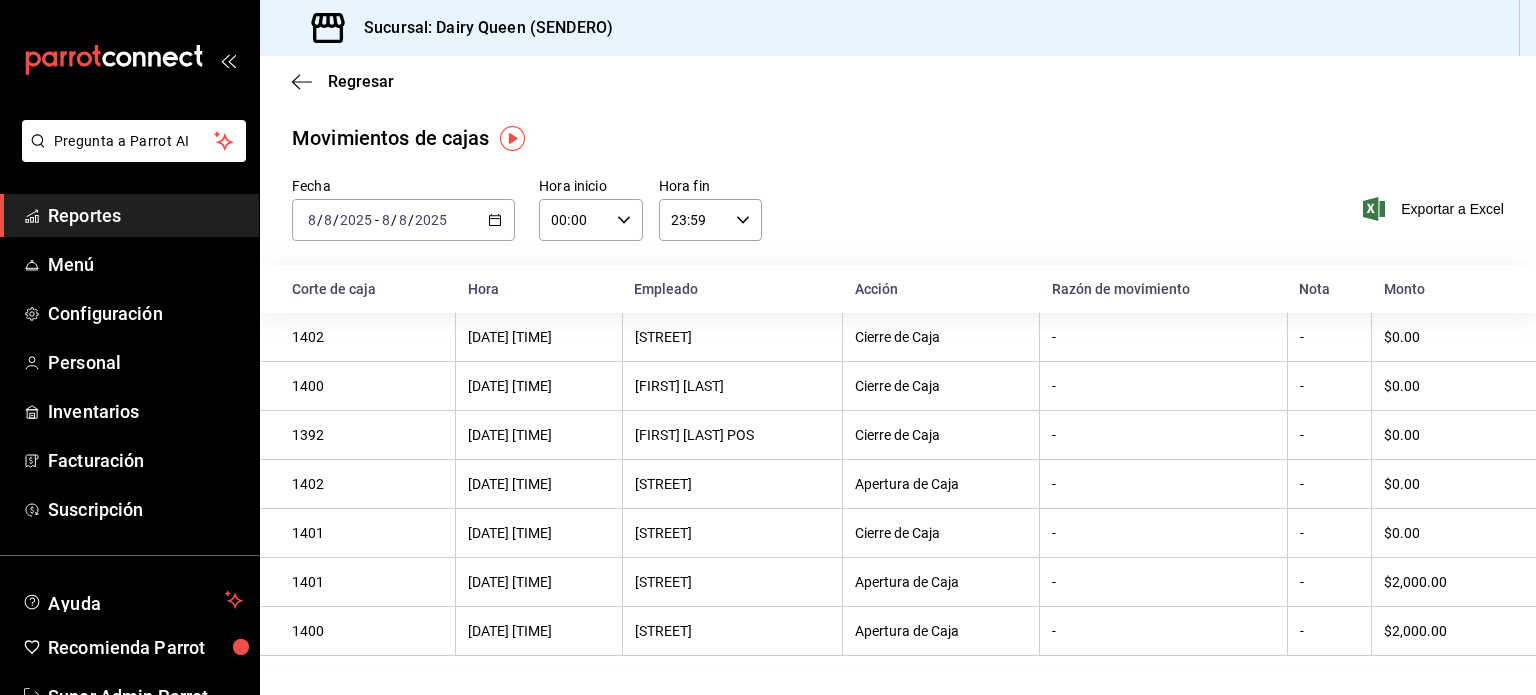 click on "[DATE] [TIME]" at bounding box center (539, 533) 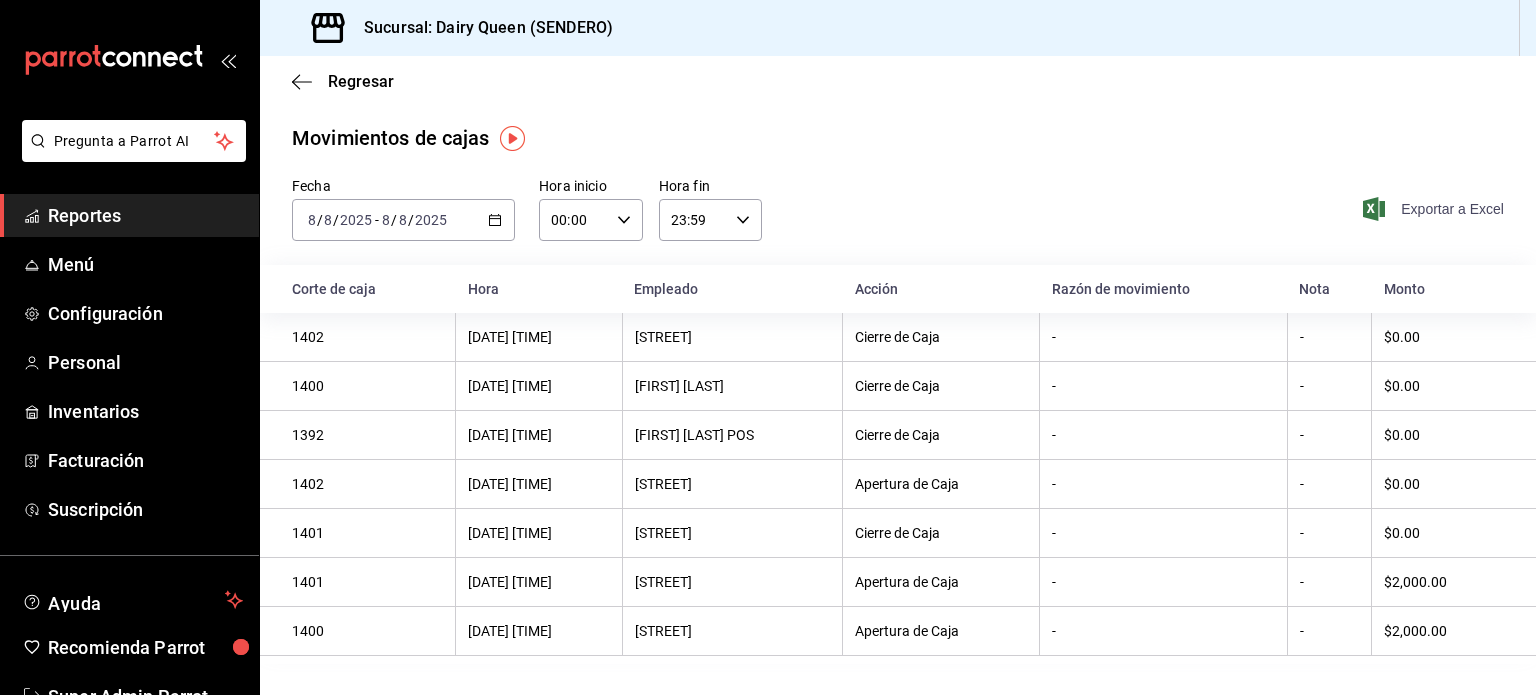click on "Exportar a Excel" at bounding box center [1435, 209] 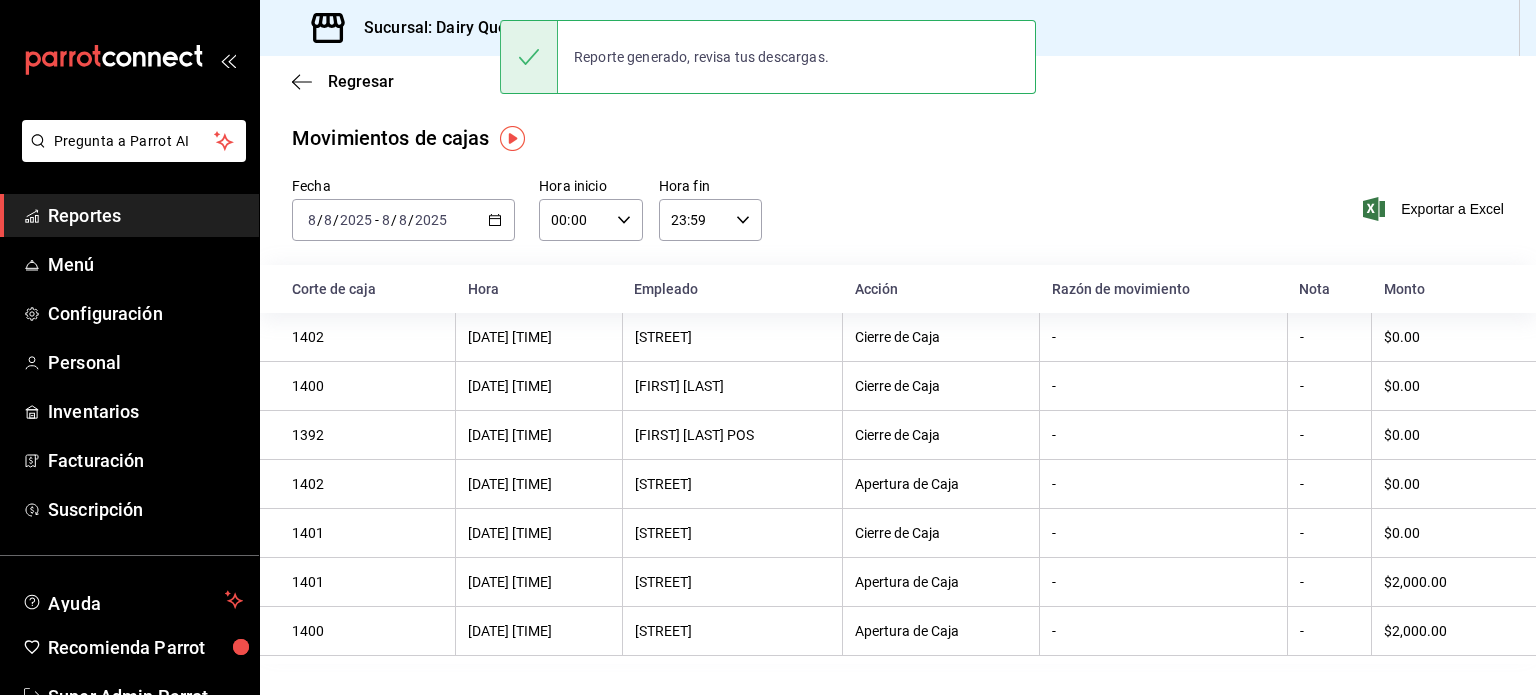 click at bounding box center [129, 60] 